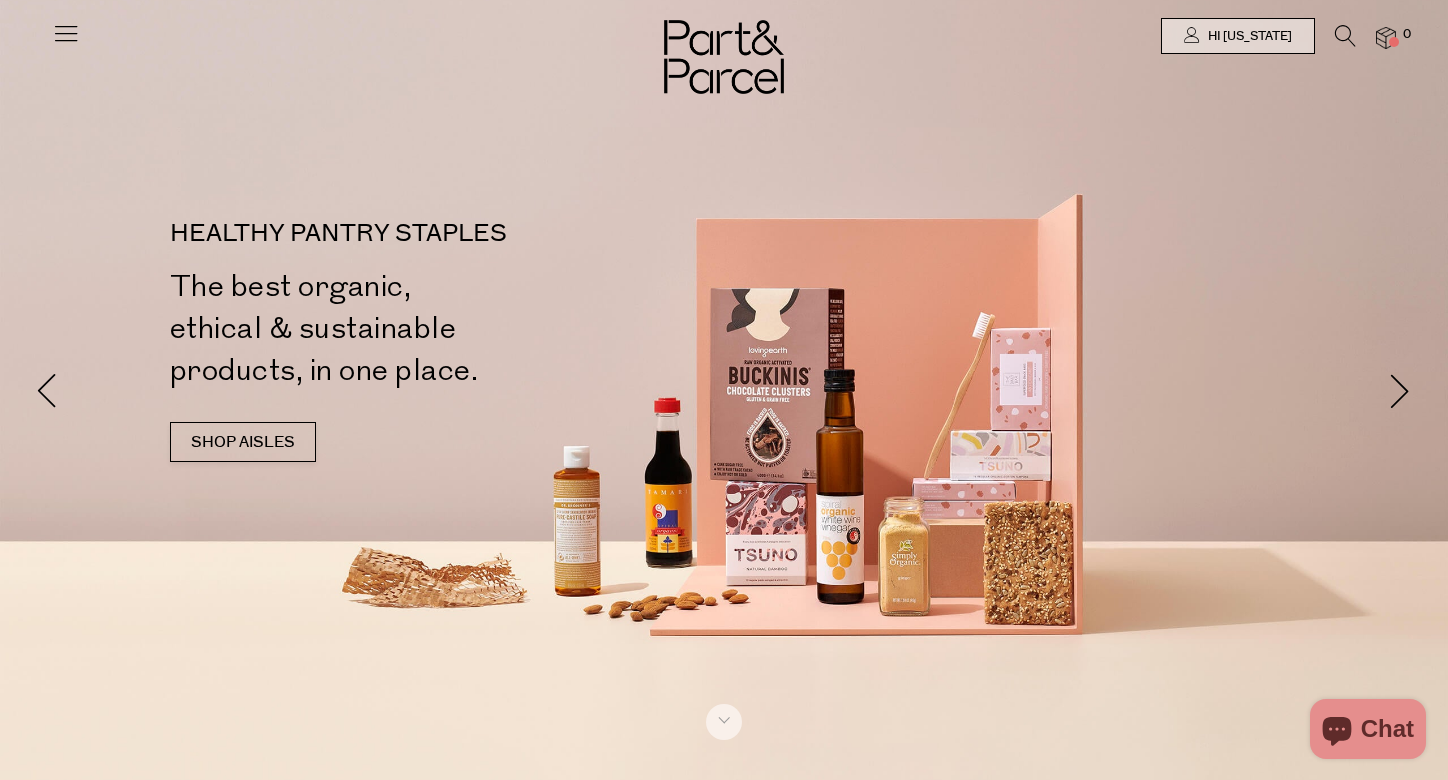 scroll, scrollTop: 0, scrollLeft: 0, axis: both 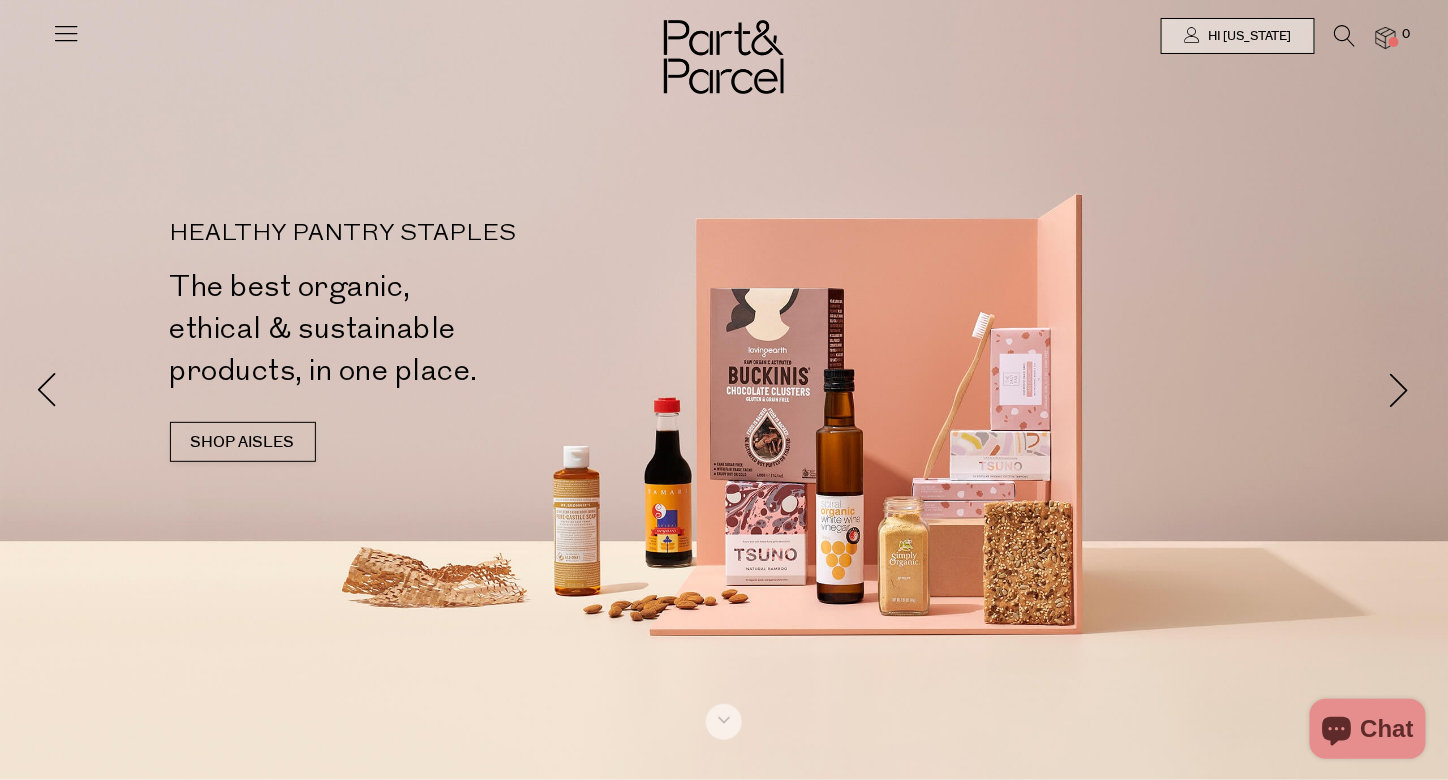 click at bounding box center (1345, 36) 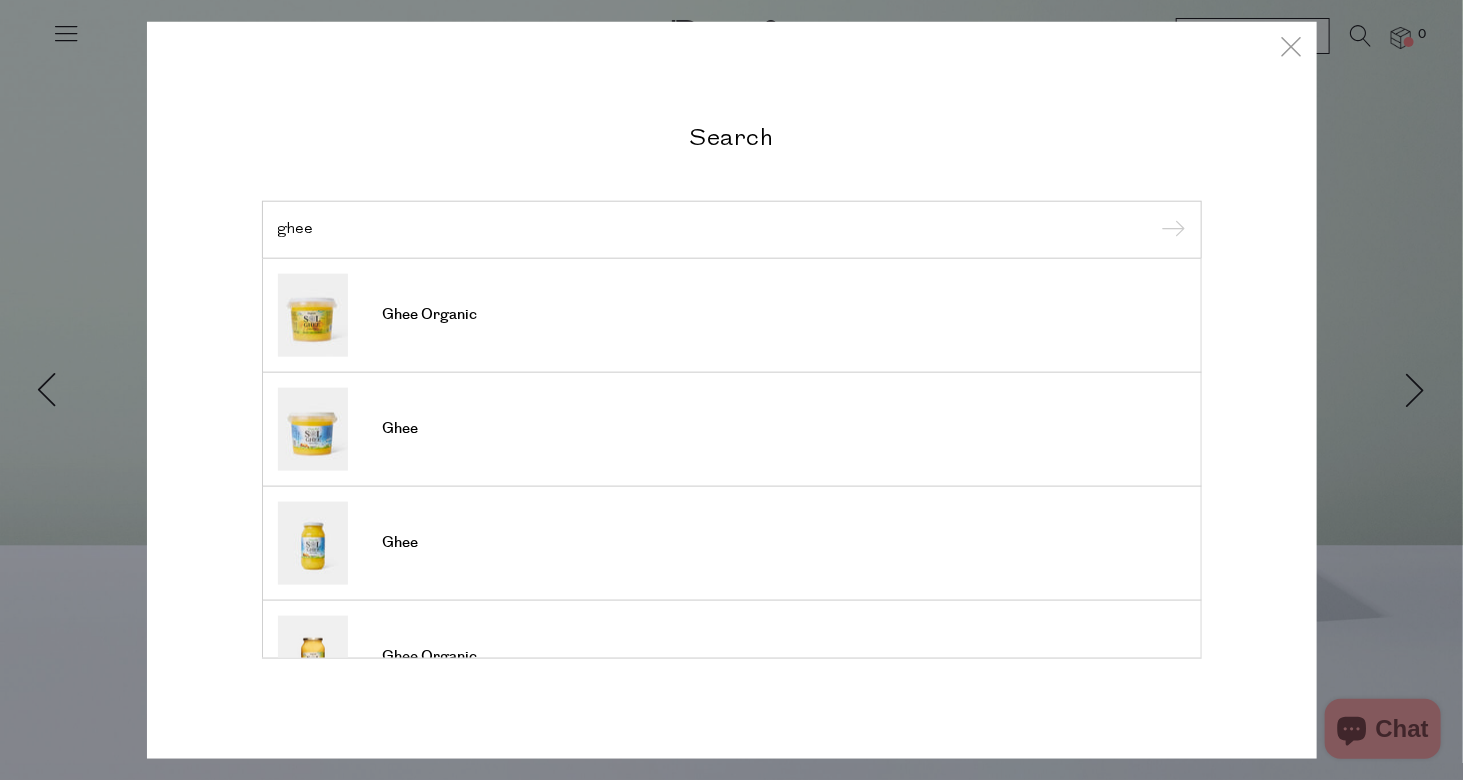 type on "ghee" 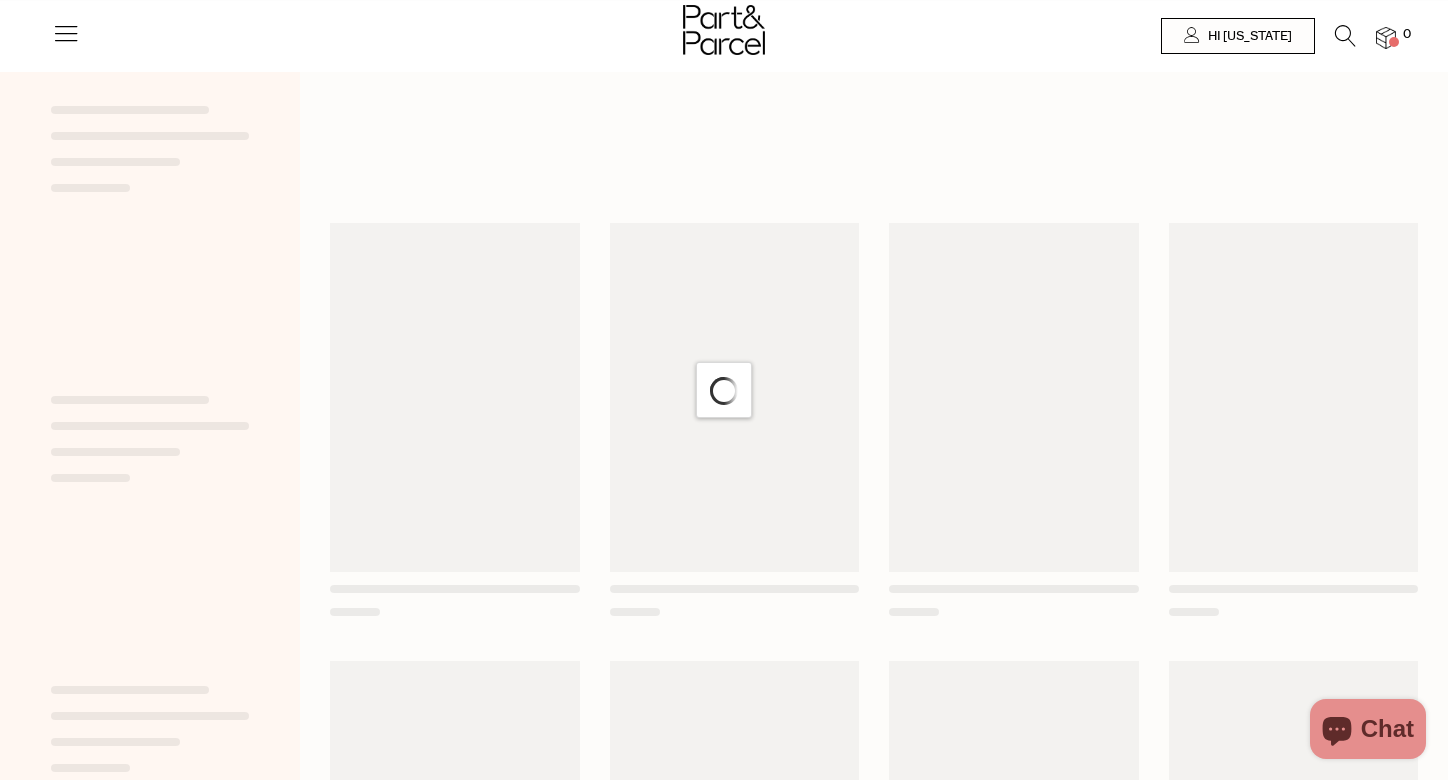 scroll, scrollTop: 0, scrollLeft: 0, axis: both 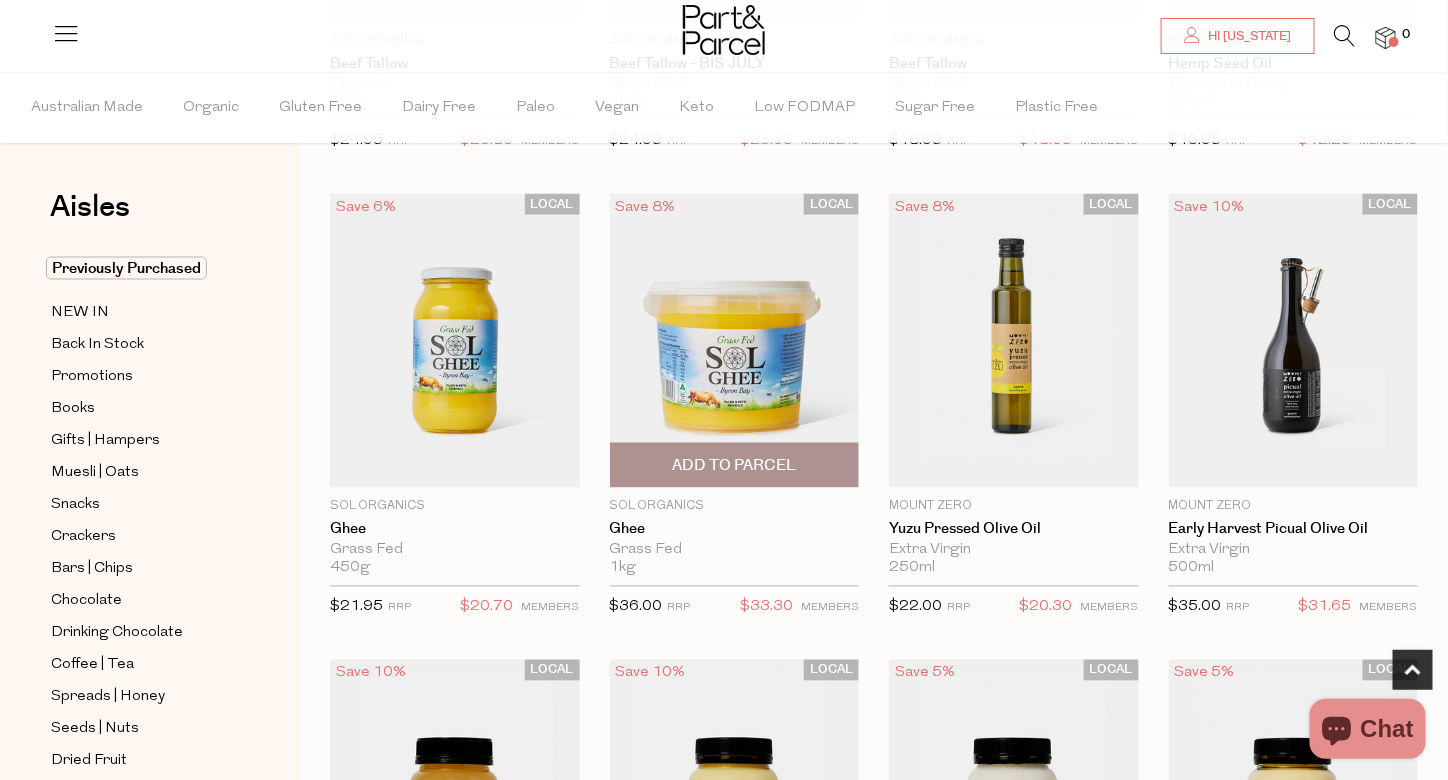 click on "Add To Parcel" at bounding box center (734, 466) 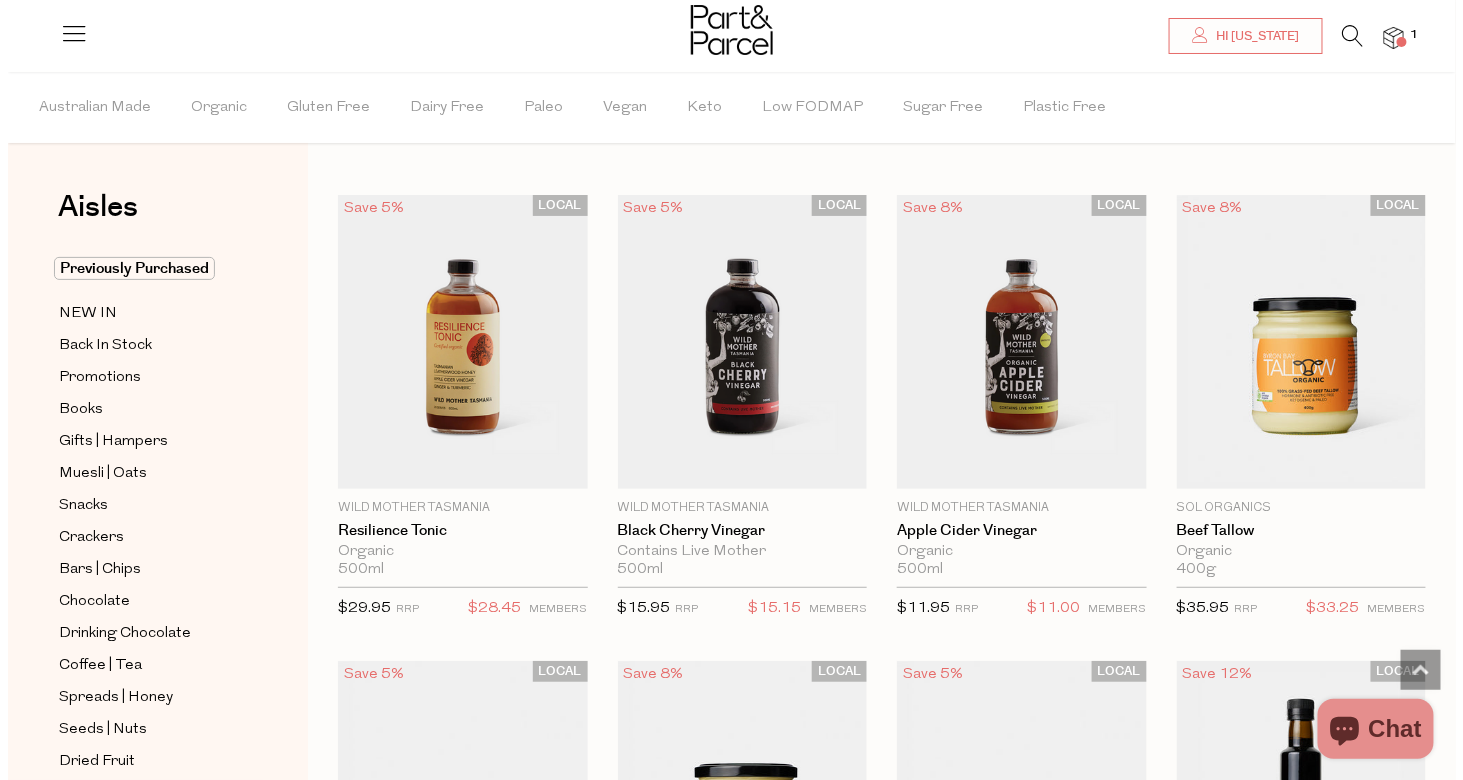 scroll, scrollTop: 0, scrollLeft: 0, axis: both 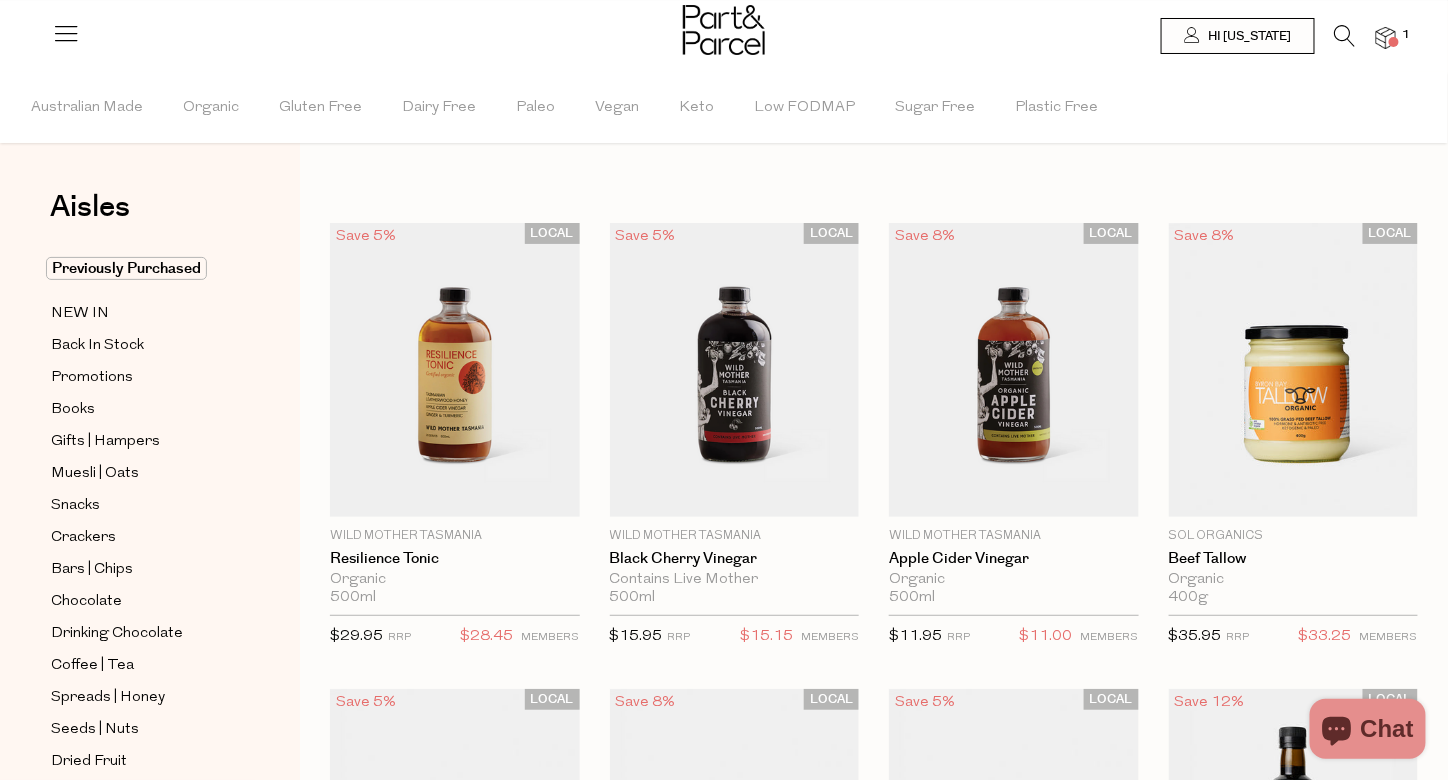 click at bounding box center (1345, 36) 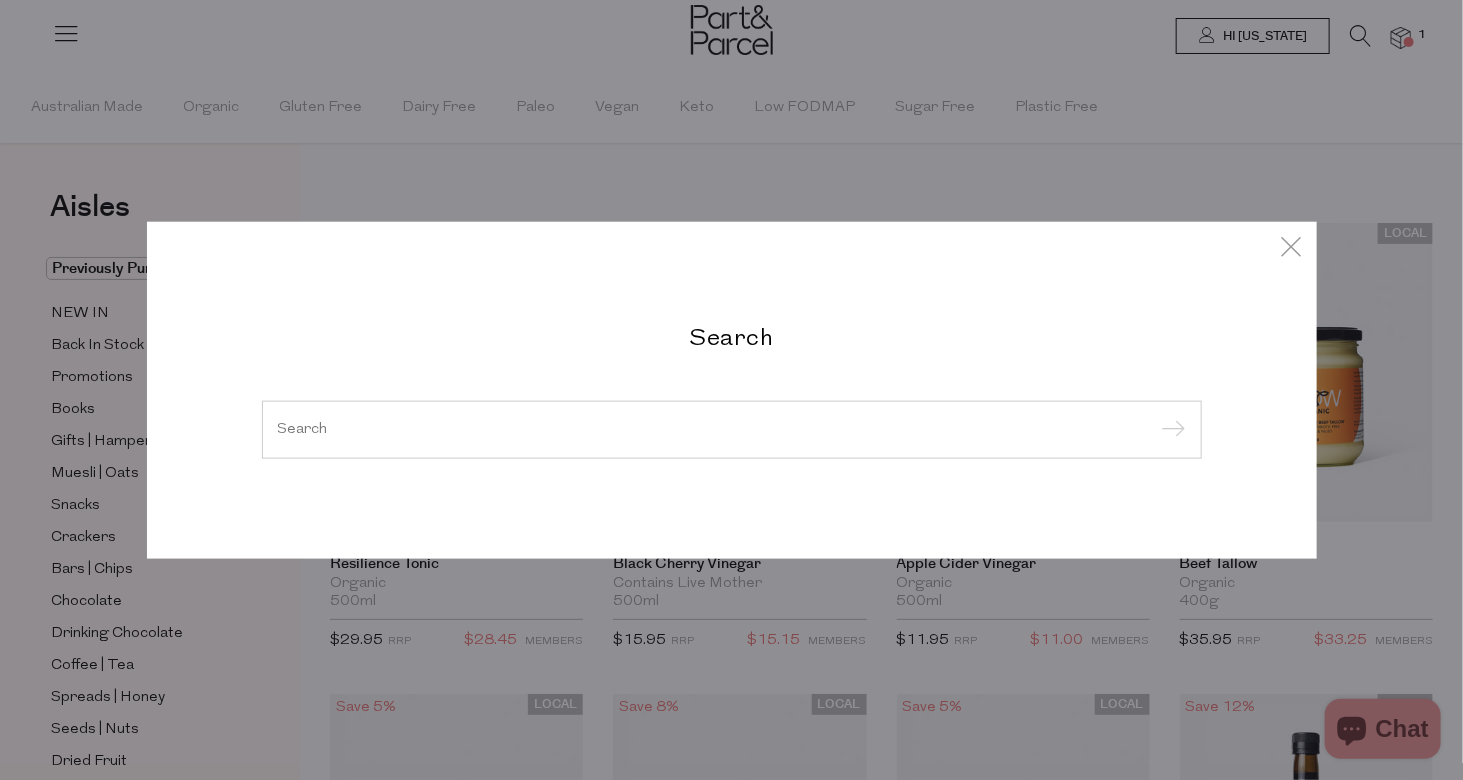 type on "r" 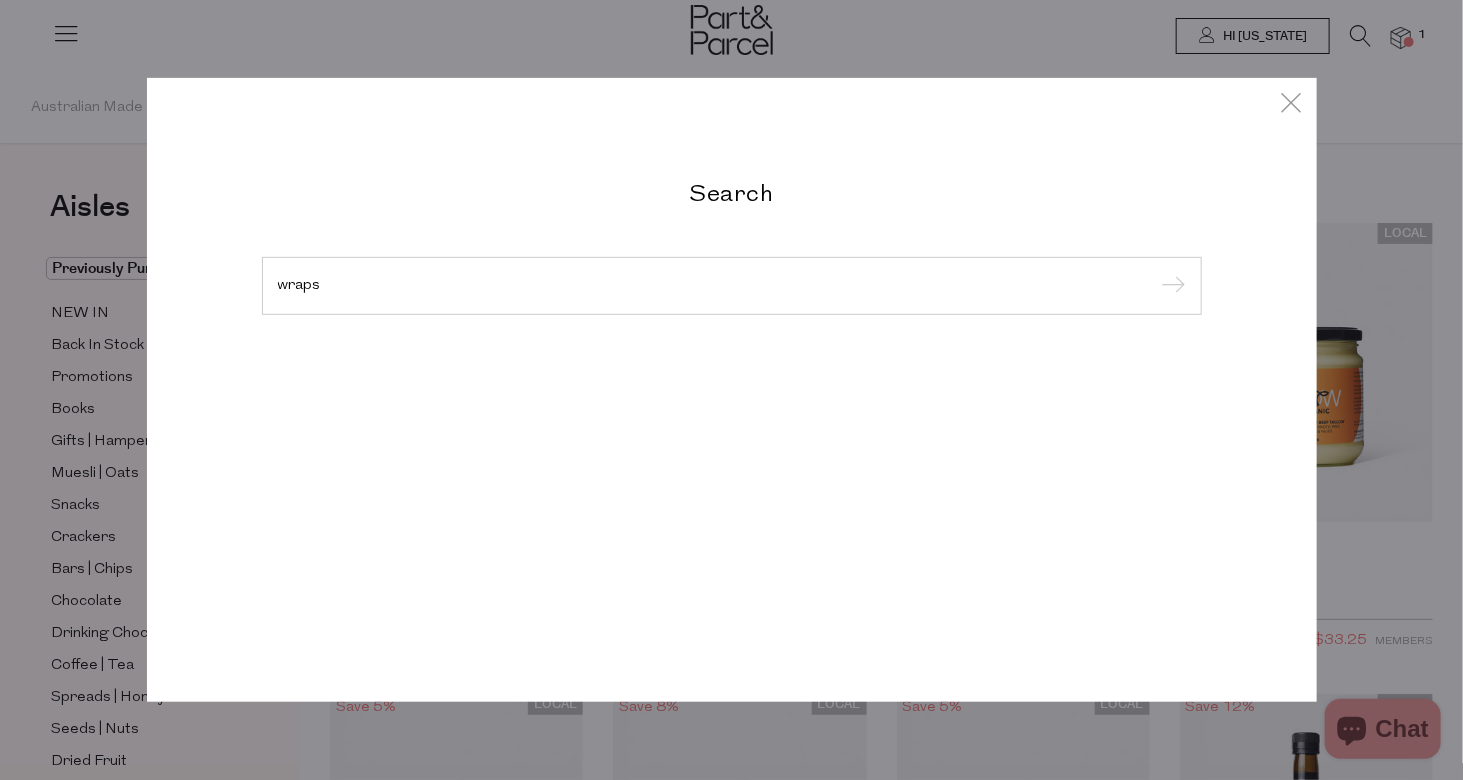 type on "wraps" 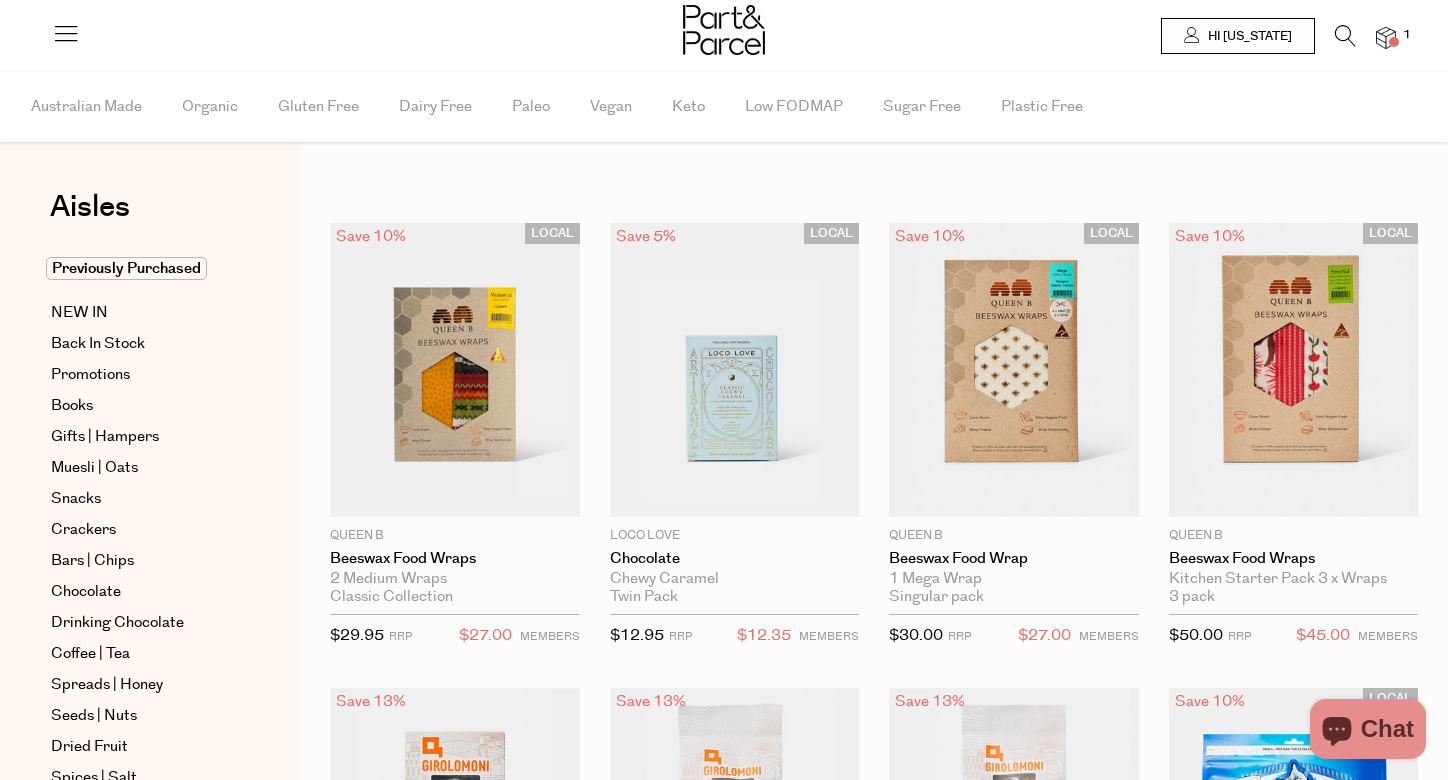 scroll, scrollTop: 0, scrollLeft: 0, axis: both 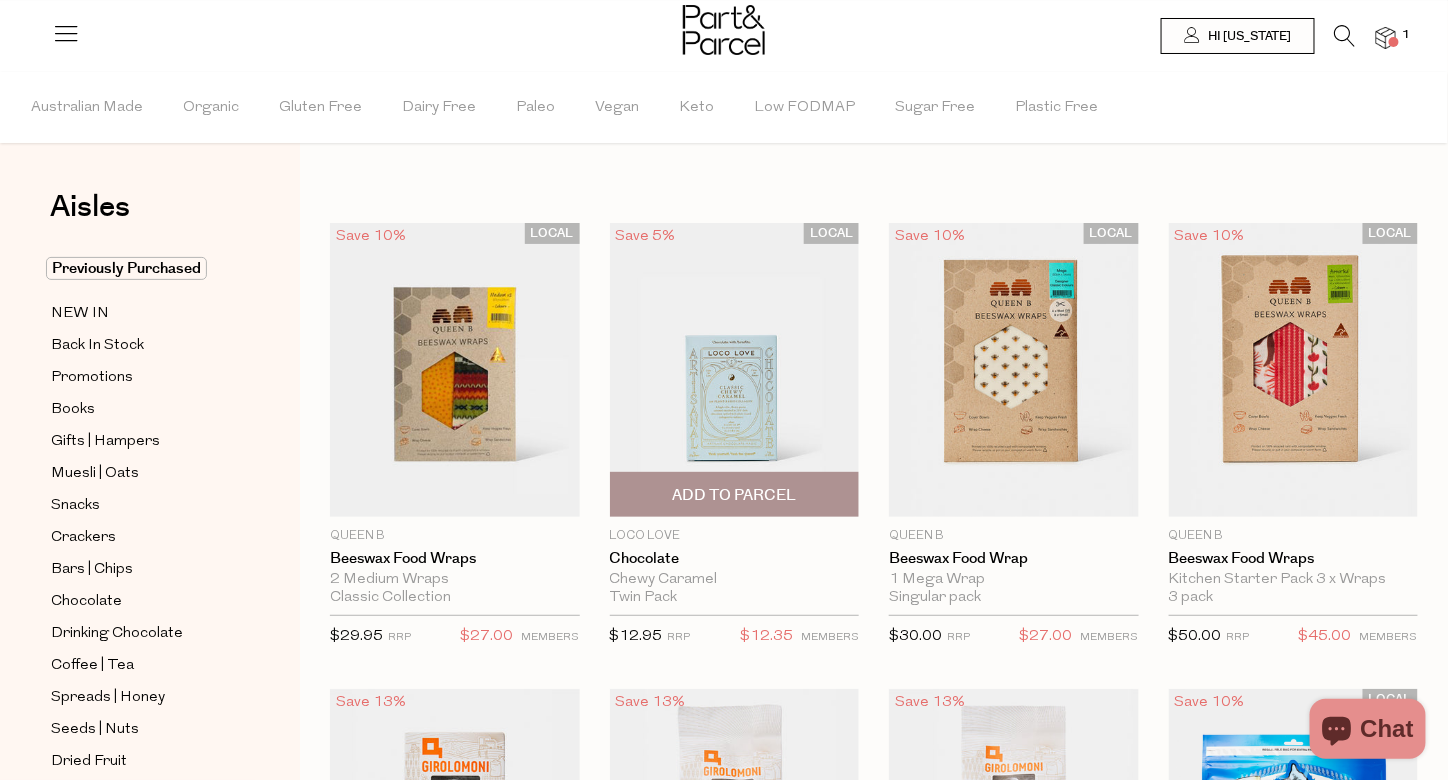 click on "Add To Parcel" at bounding box center [734, 495] 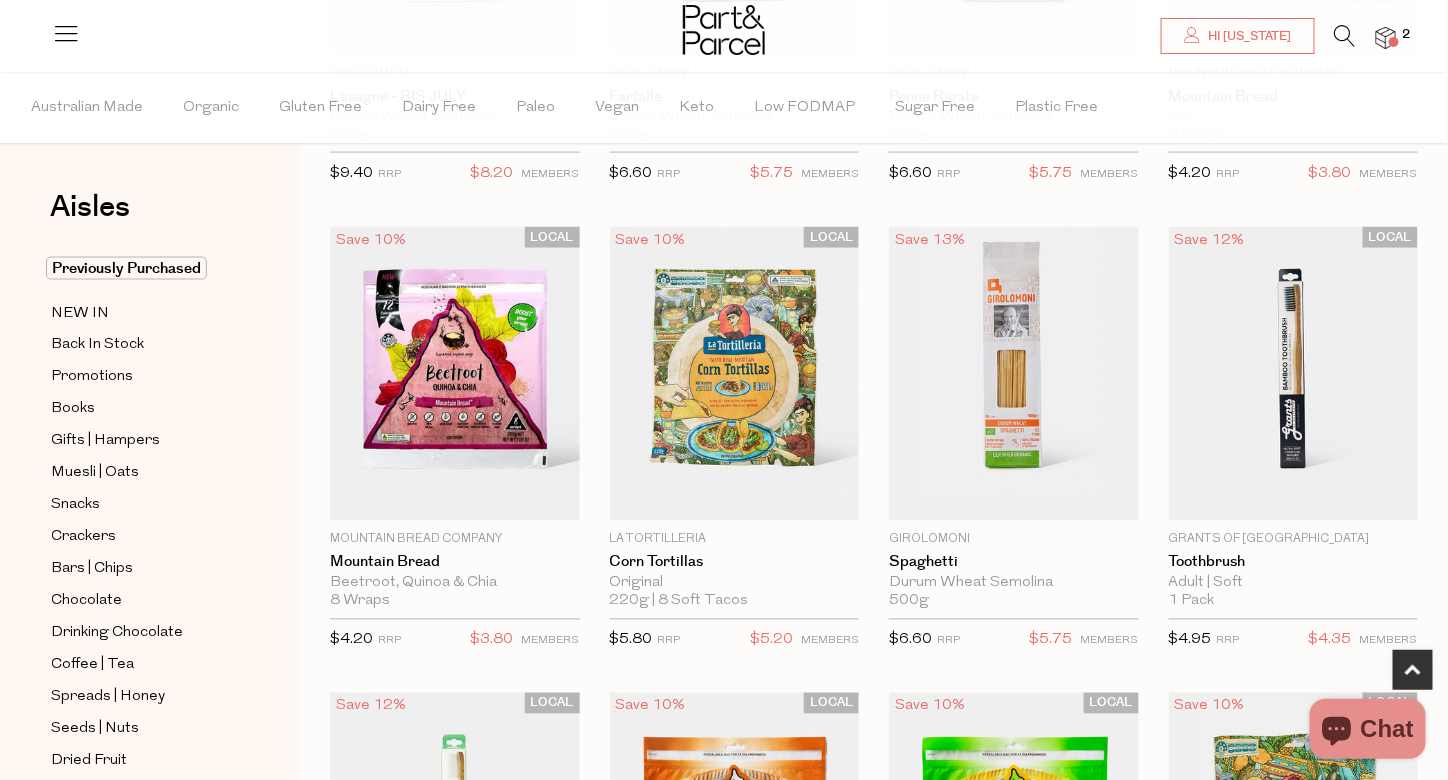 scroll, scrollTop: 930, scrollLeft: 0, axis: vertical 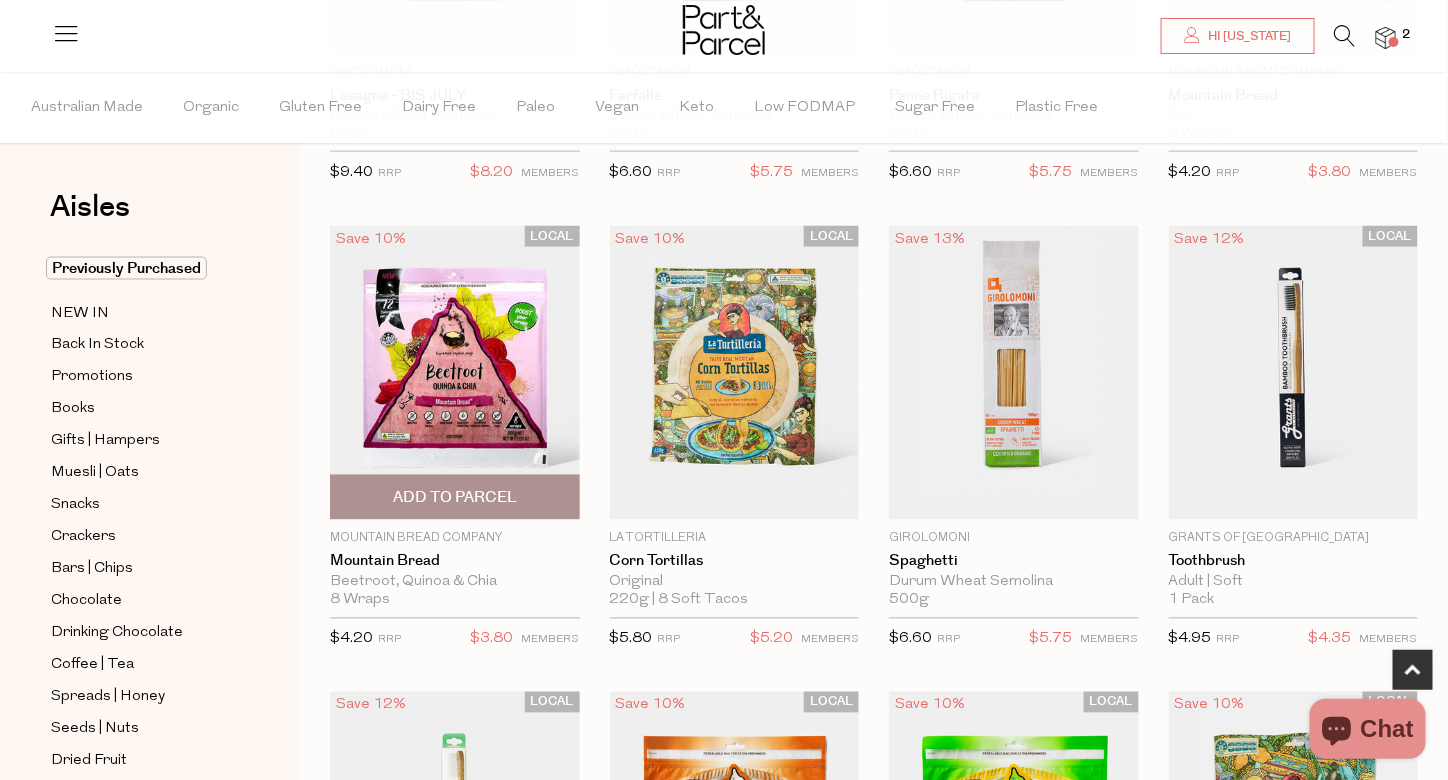 click on "Add To Parcel" at bounding box center [455, 498] 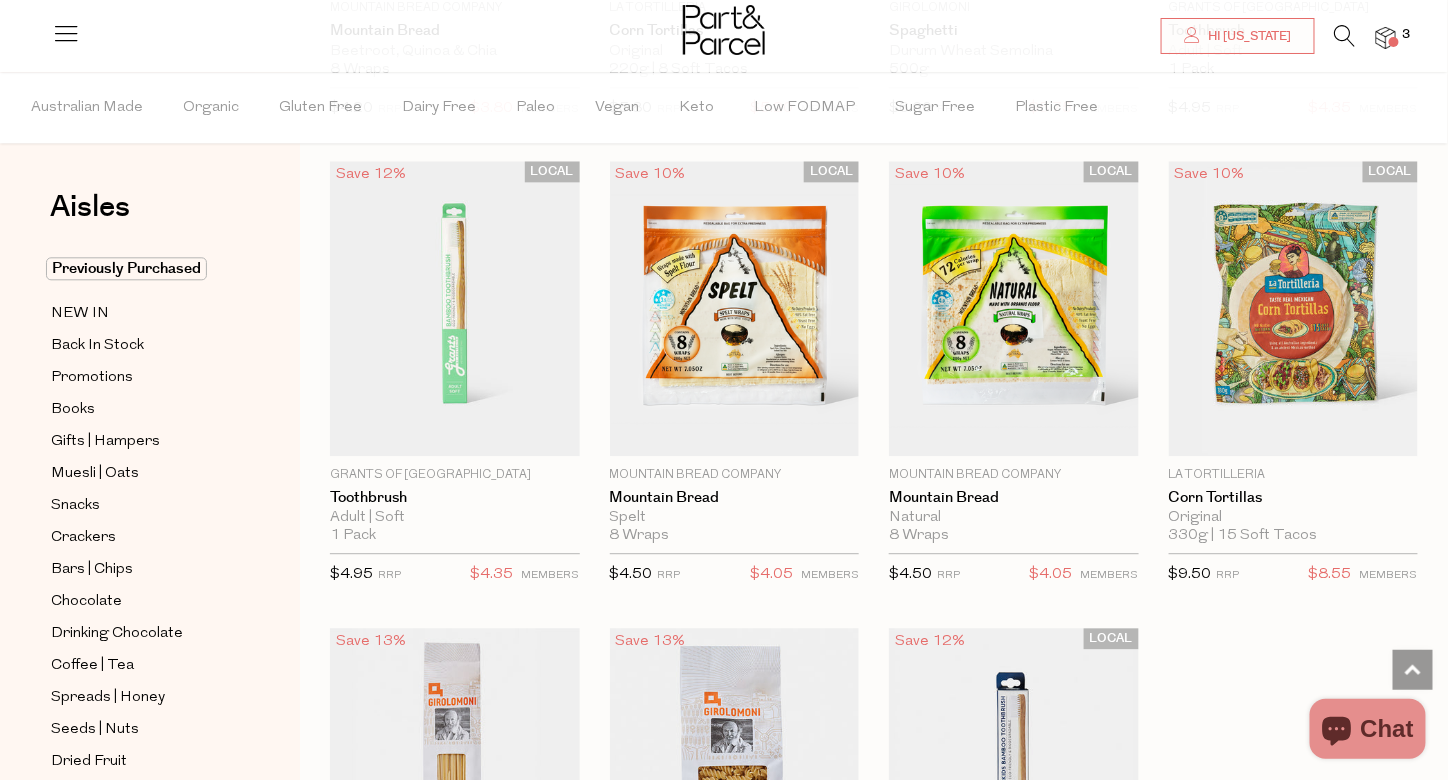 scroll, scrollTop: 1466, scrollLeft: 0, axis: vertical 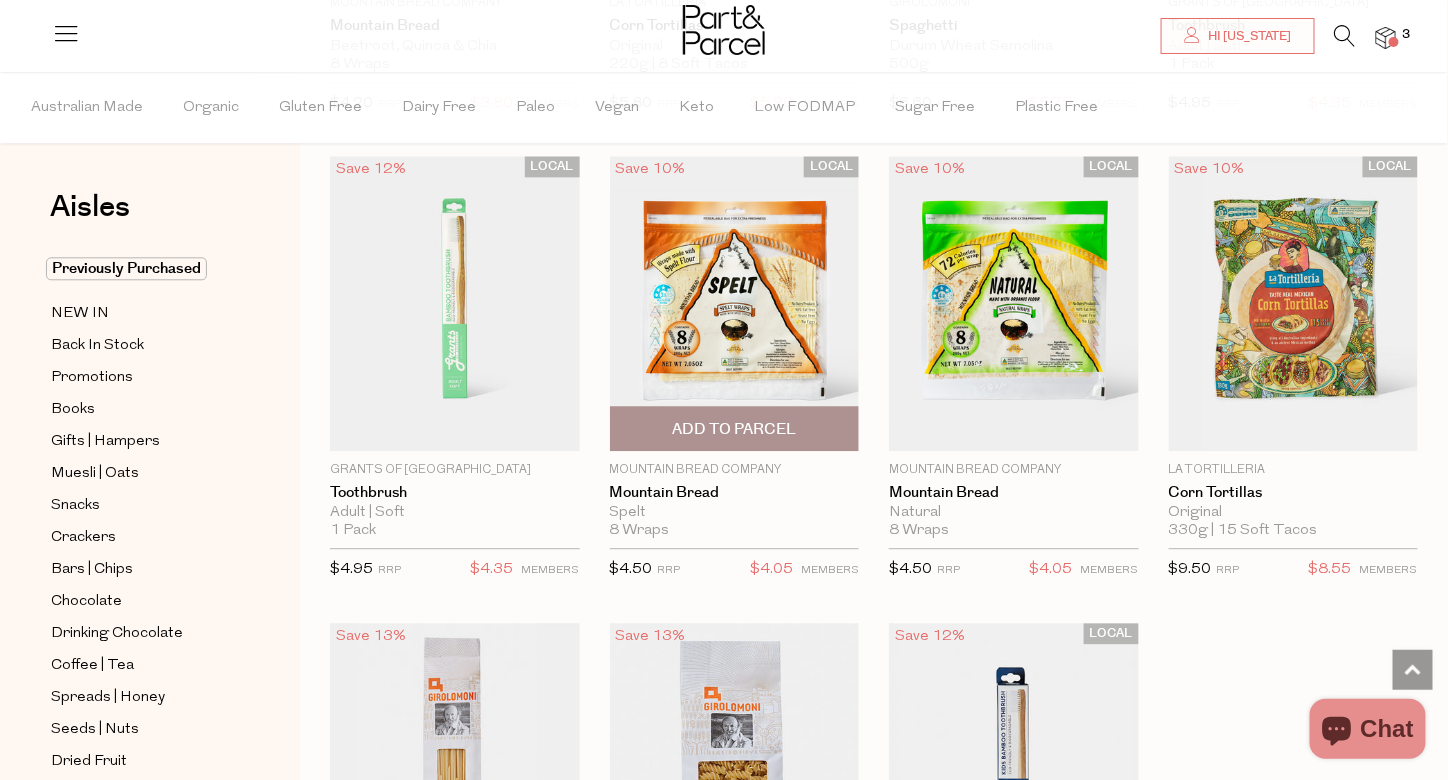 click on "Add To Parcel" at bounding box center (735, 428) 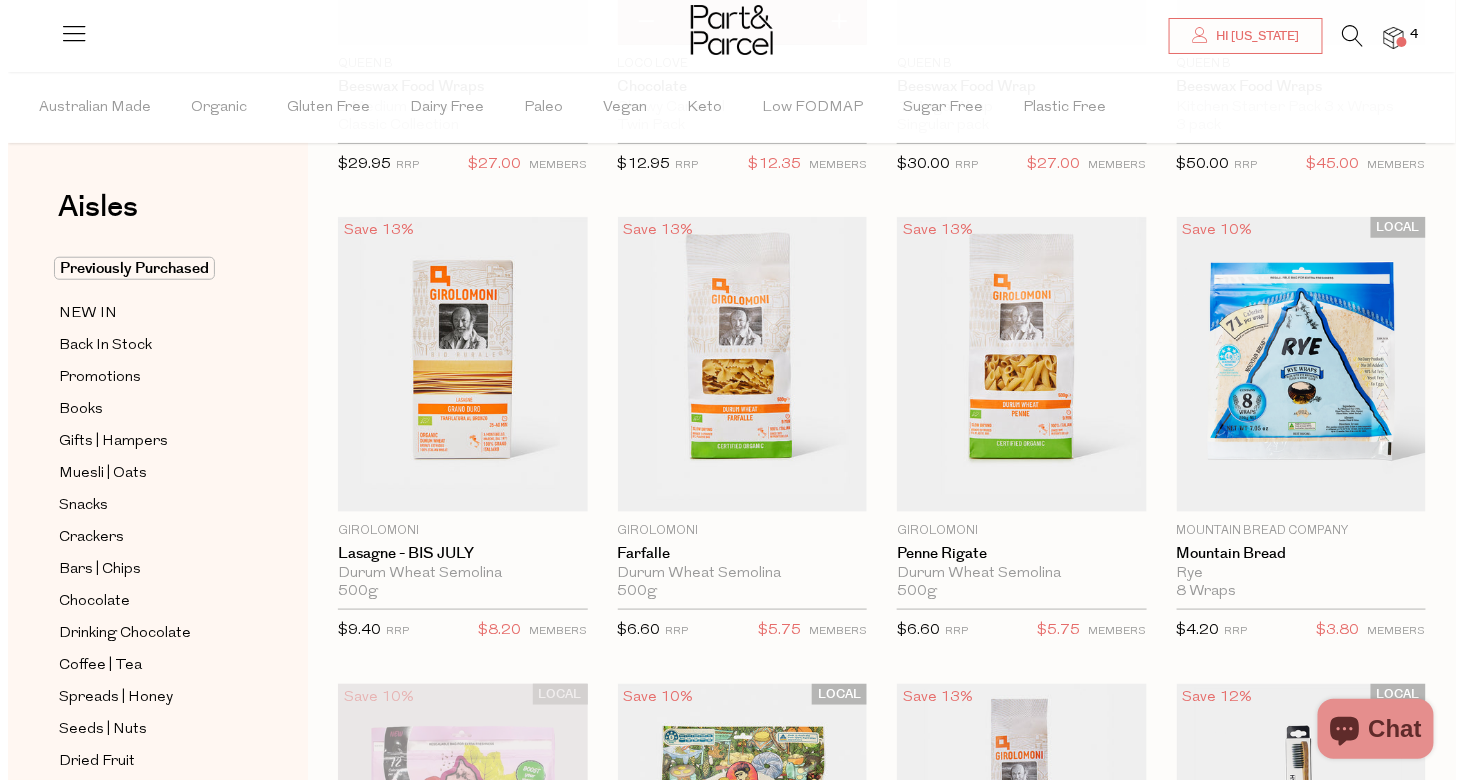 scroll, scrollTop: 0, scrollLeft: 0, axis: both 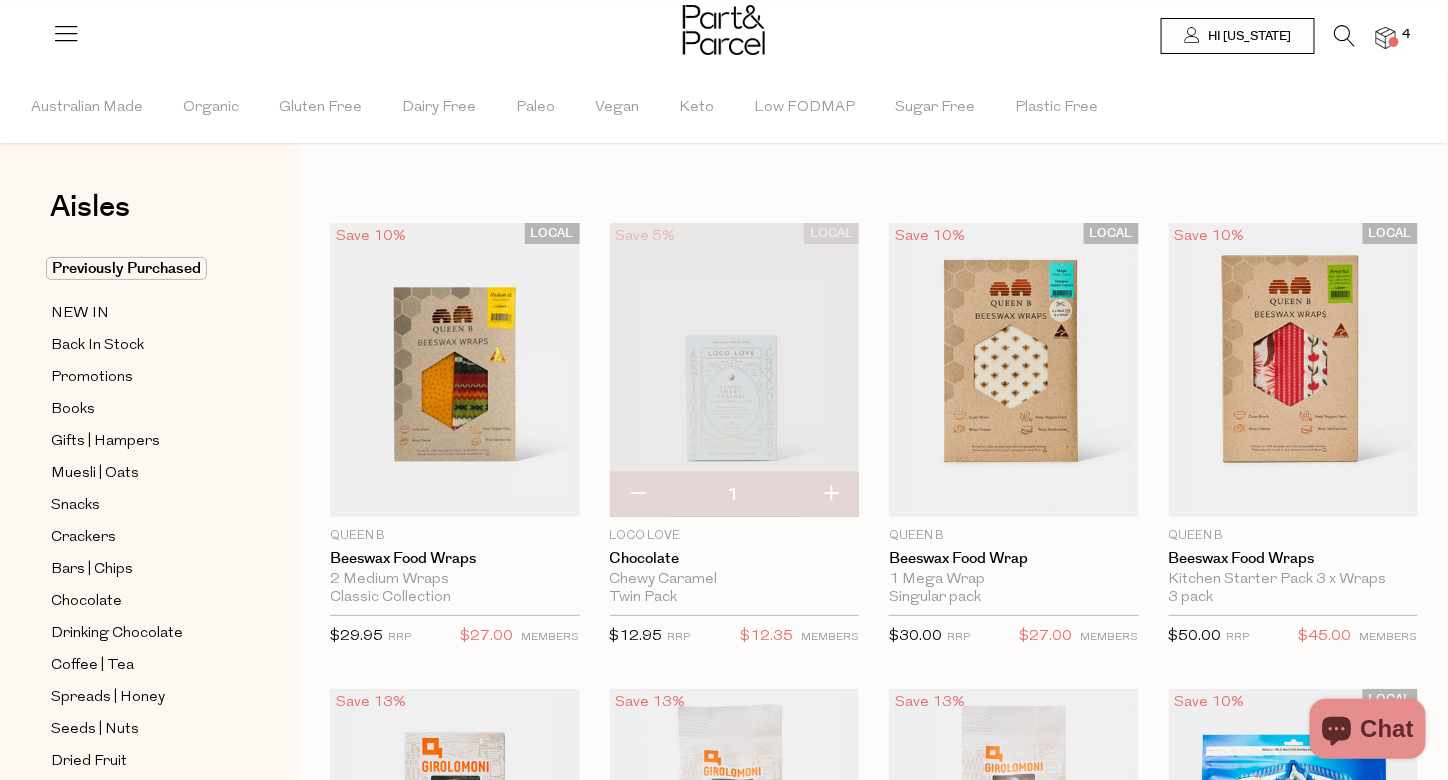 click at bounding box center [1345, 36] 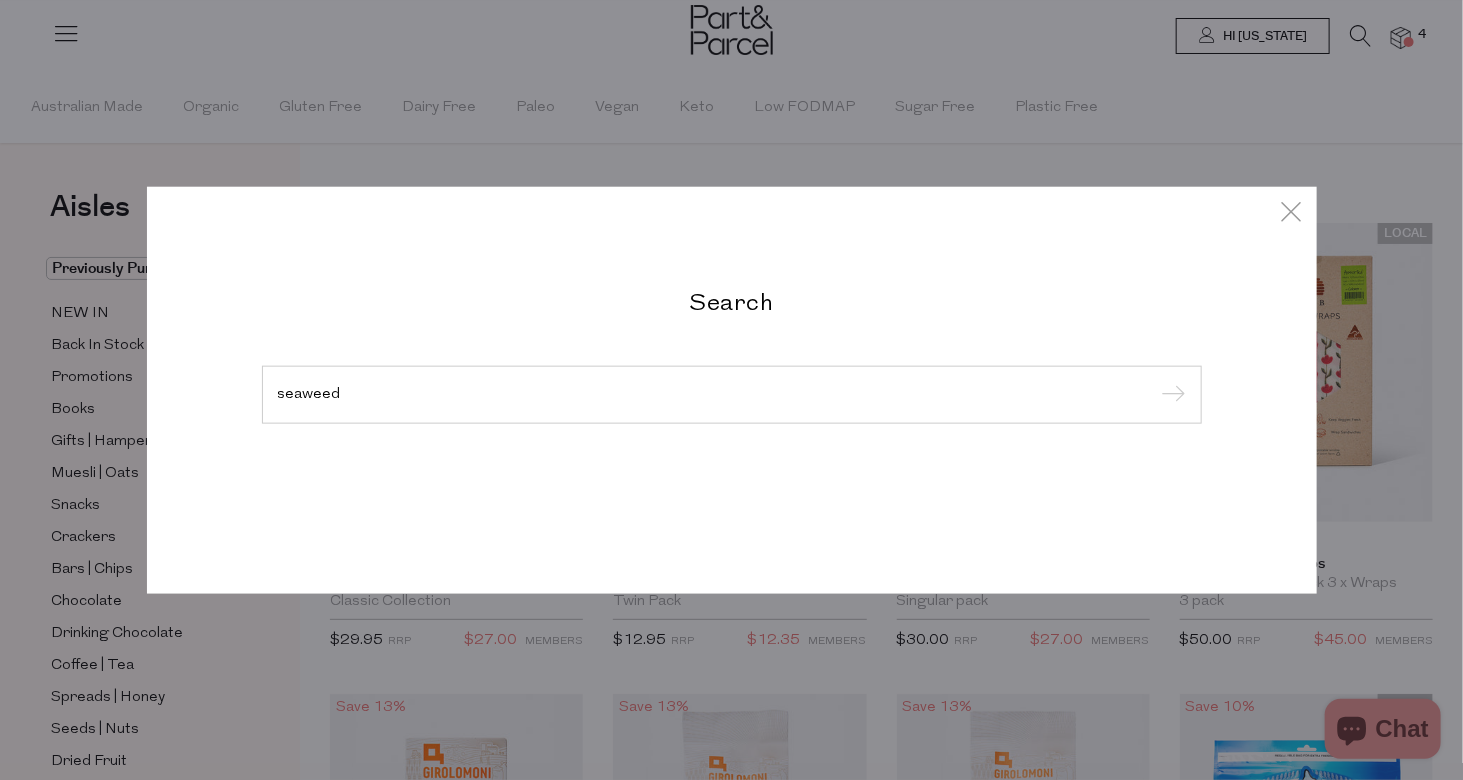 type on "seaweed" 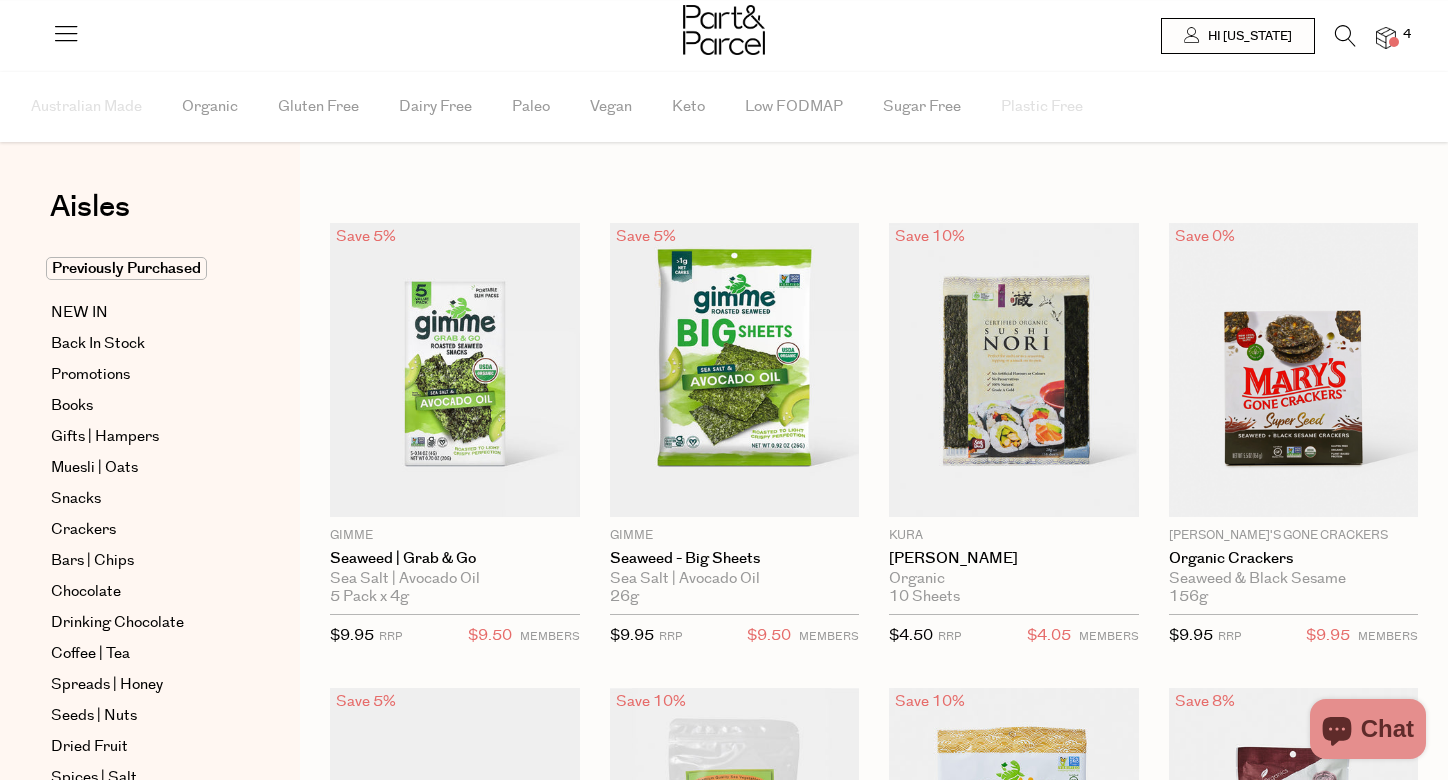 scroll, scrollTop: 0, scrollLeft: 0, axis: both 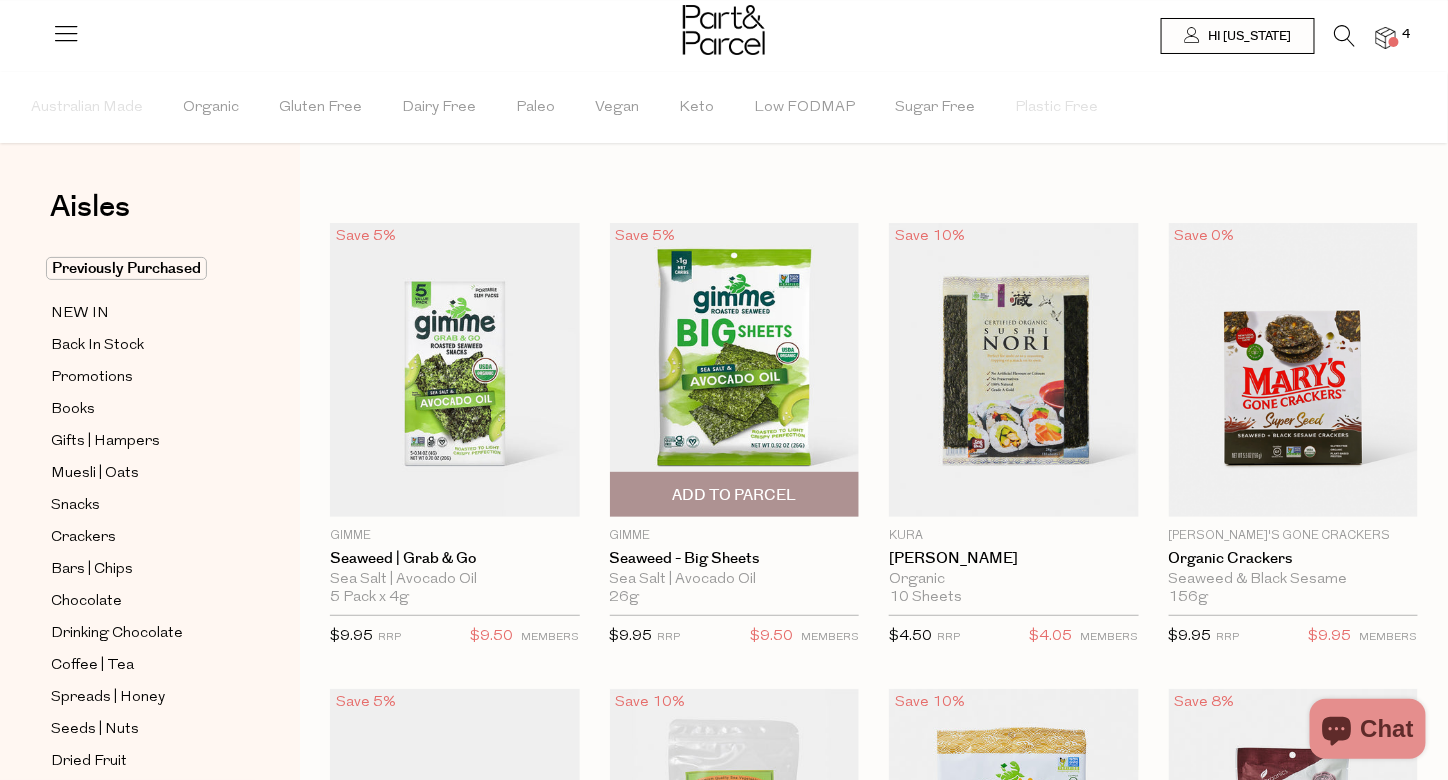 click on "Add To Parcel" at bounding box center (734, 495) 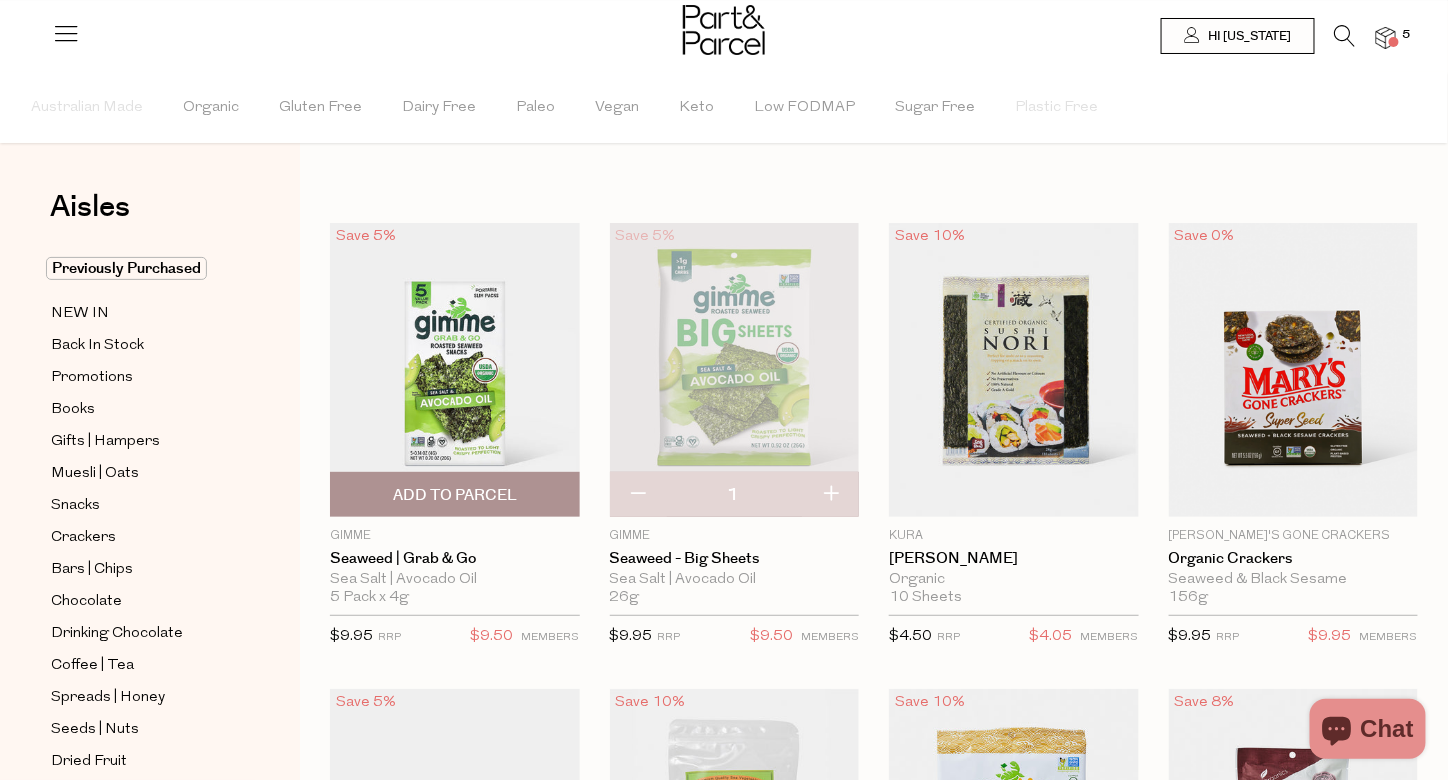 click on "Add To Parcel" at bounding box center [455, 495] 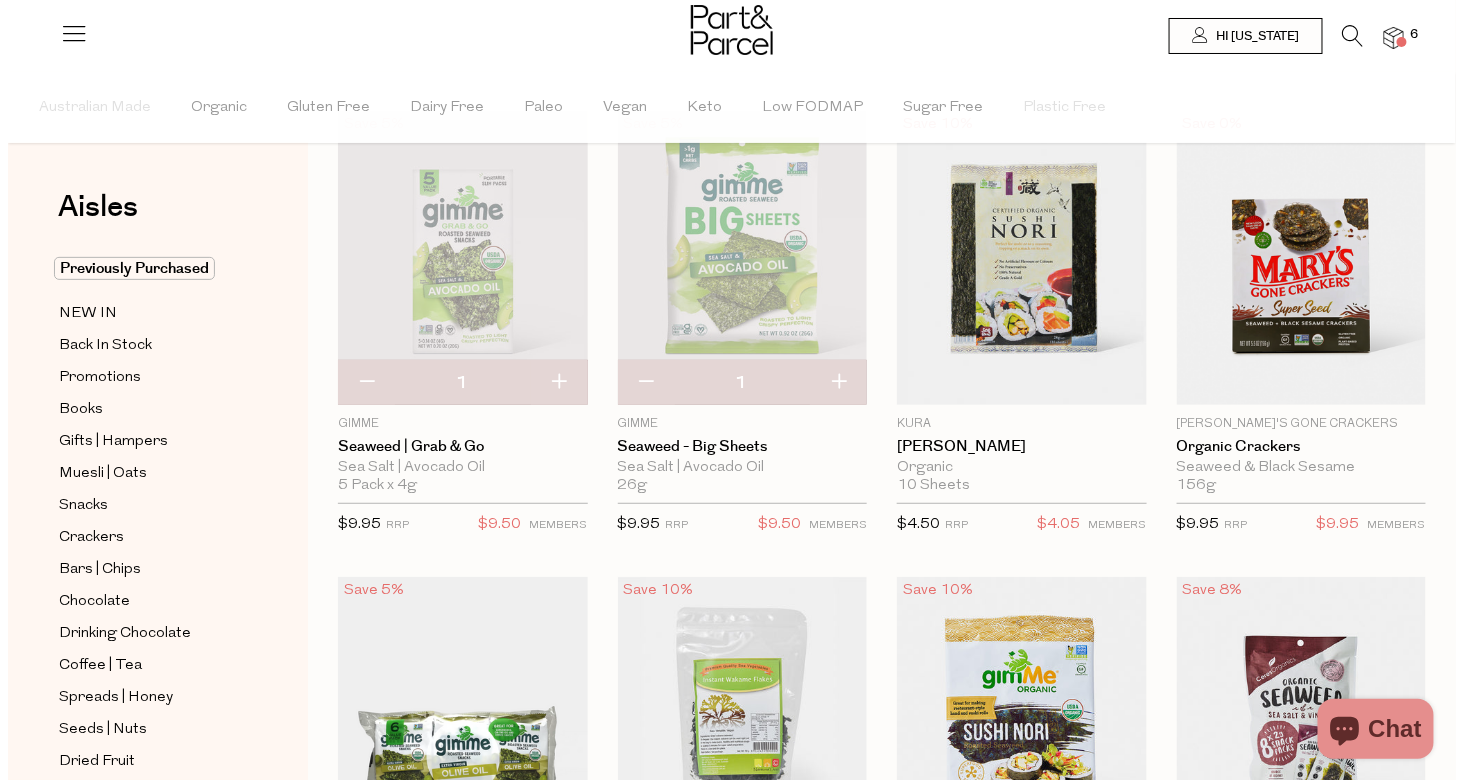 scroll, scrollTop: 0, scrollLeft: 0, axis: both 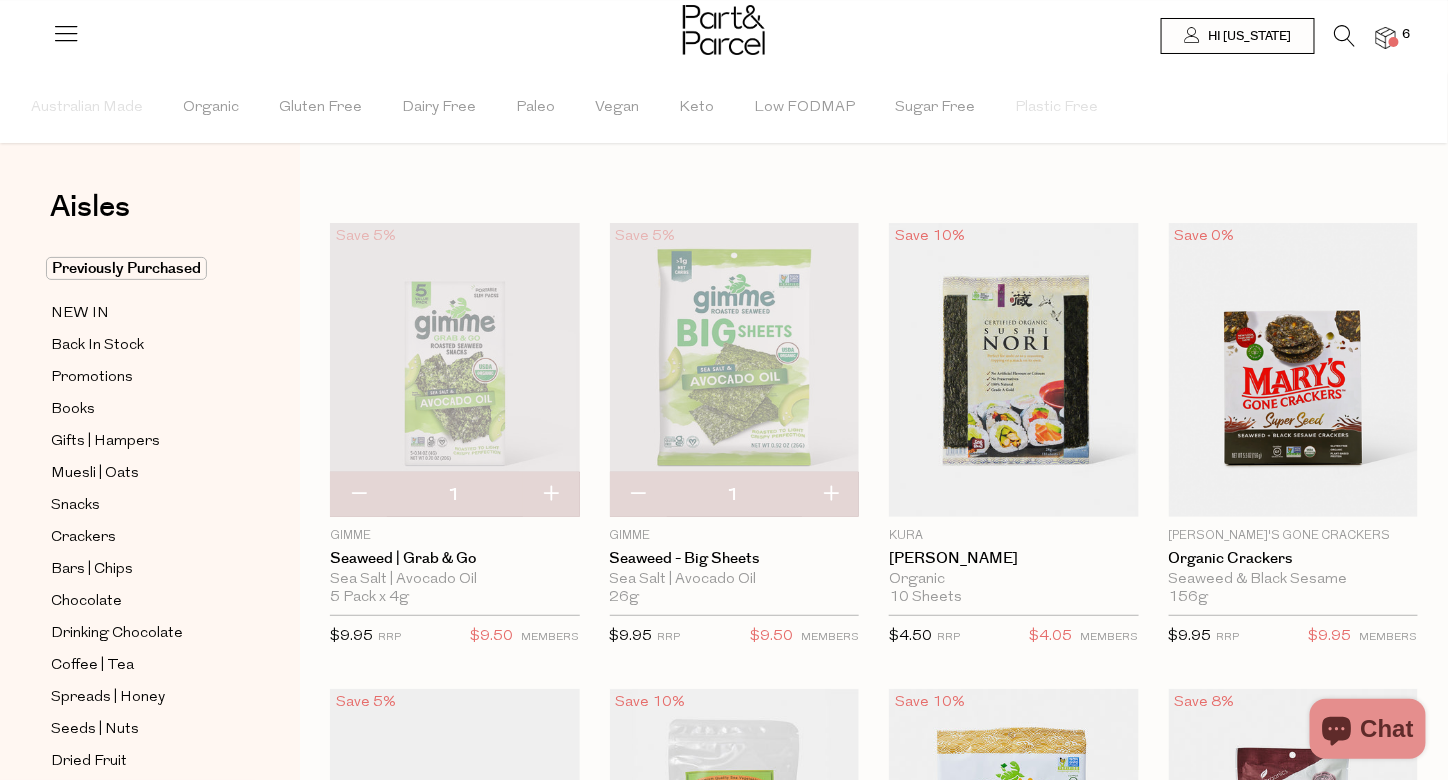 click at bounding box center (1345, 36) 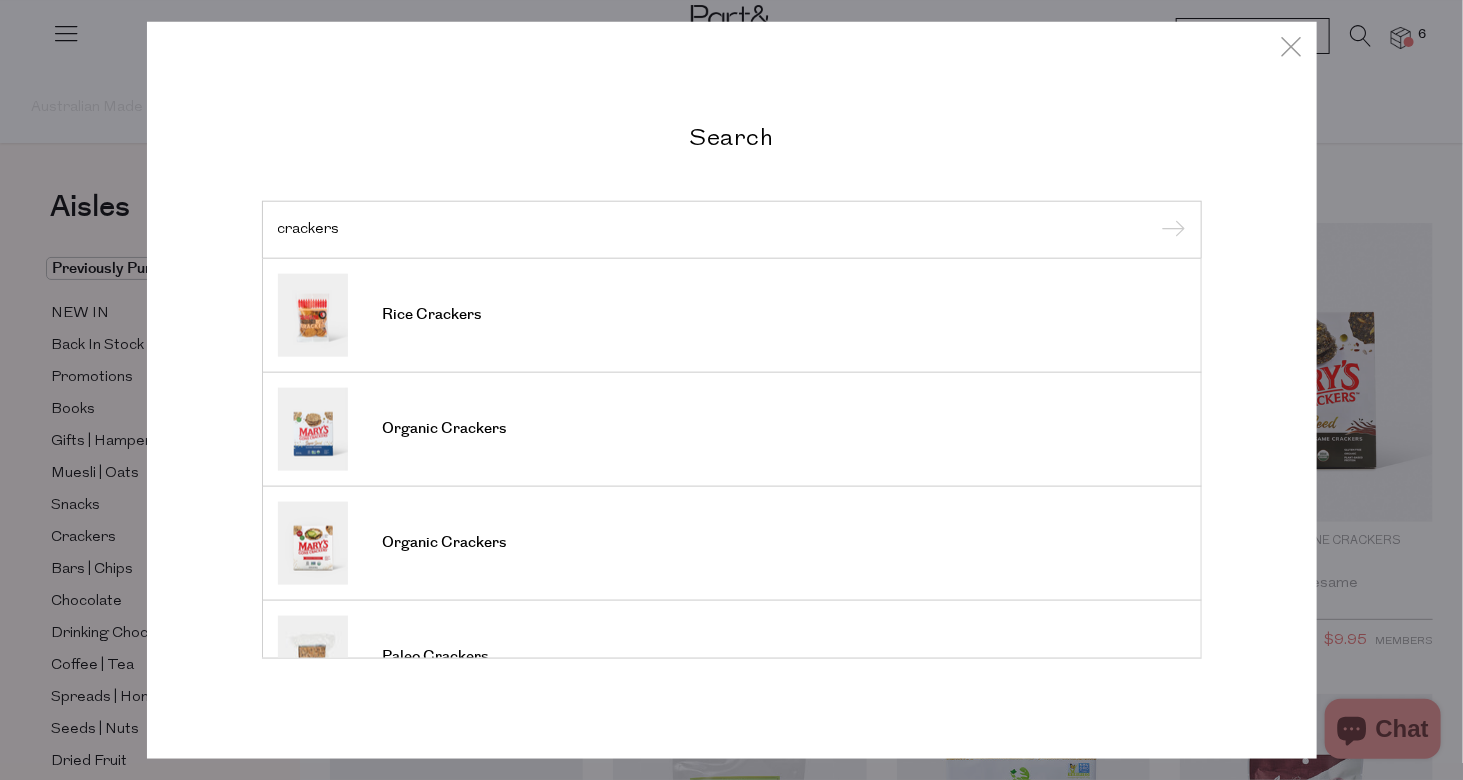 type on "crackers" 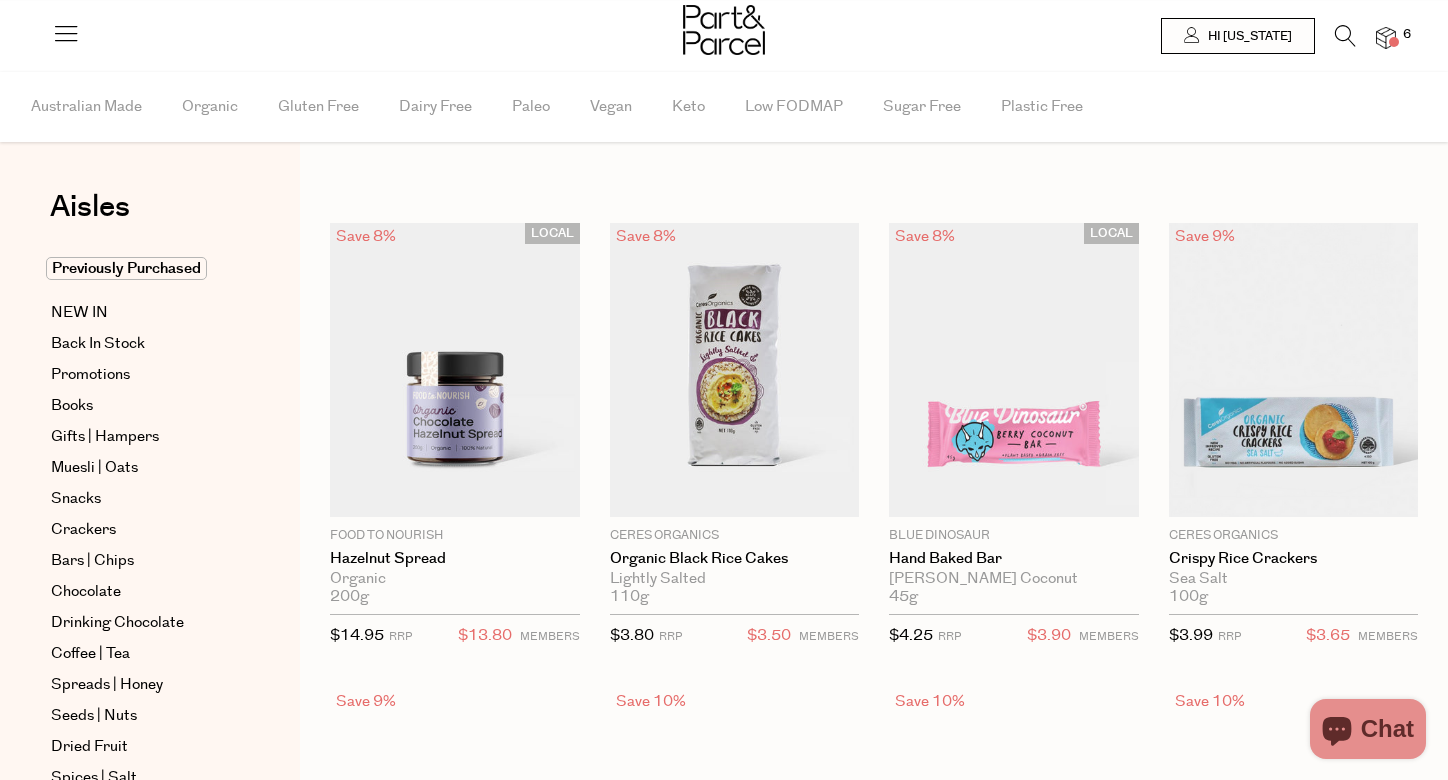 scroll, scrollTop: 0, scrollLeft: 0, axis: both 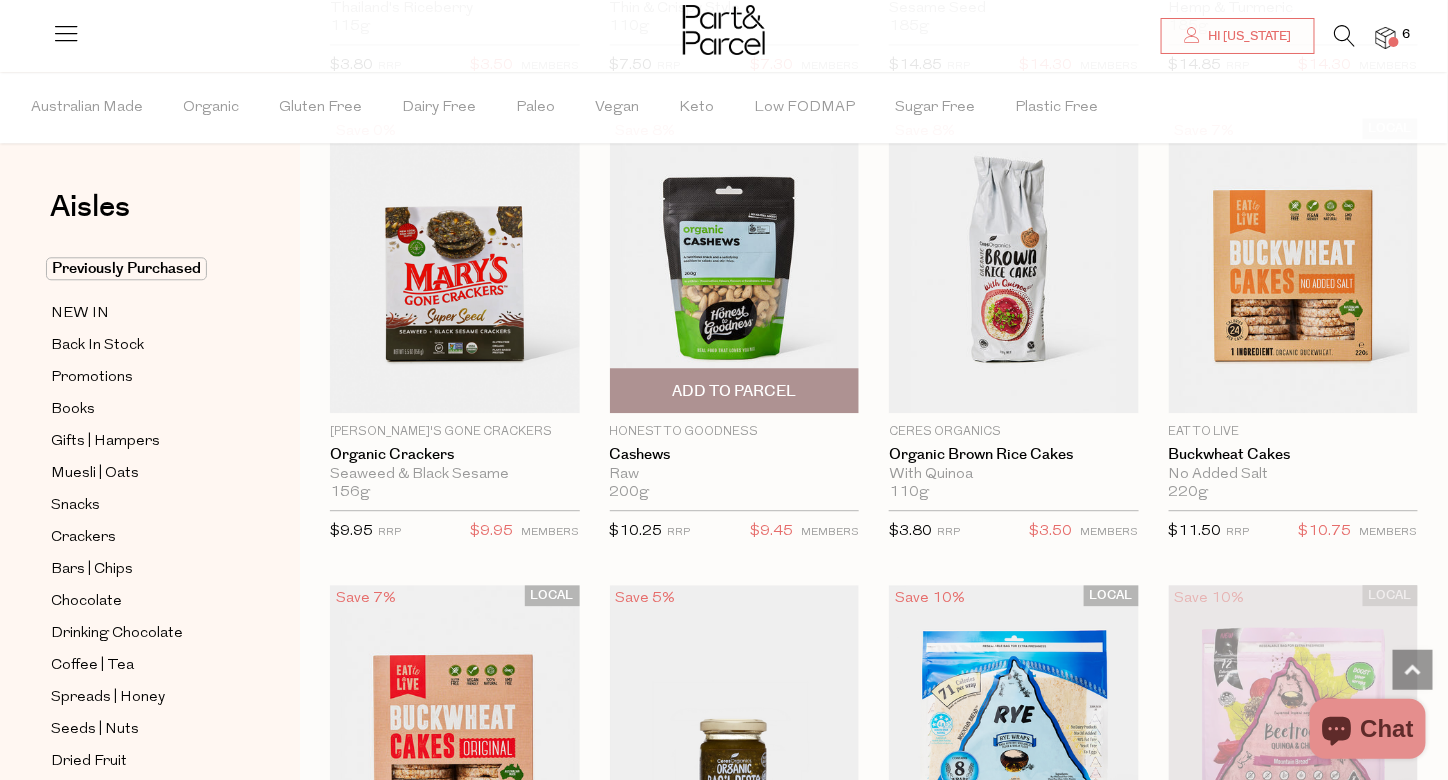 click on "Add To Parcel" at bounding box center [734, 391] 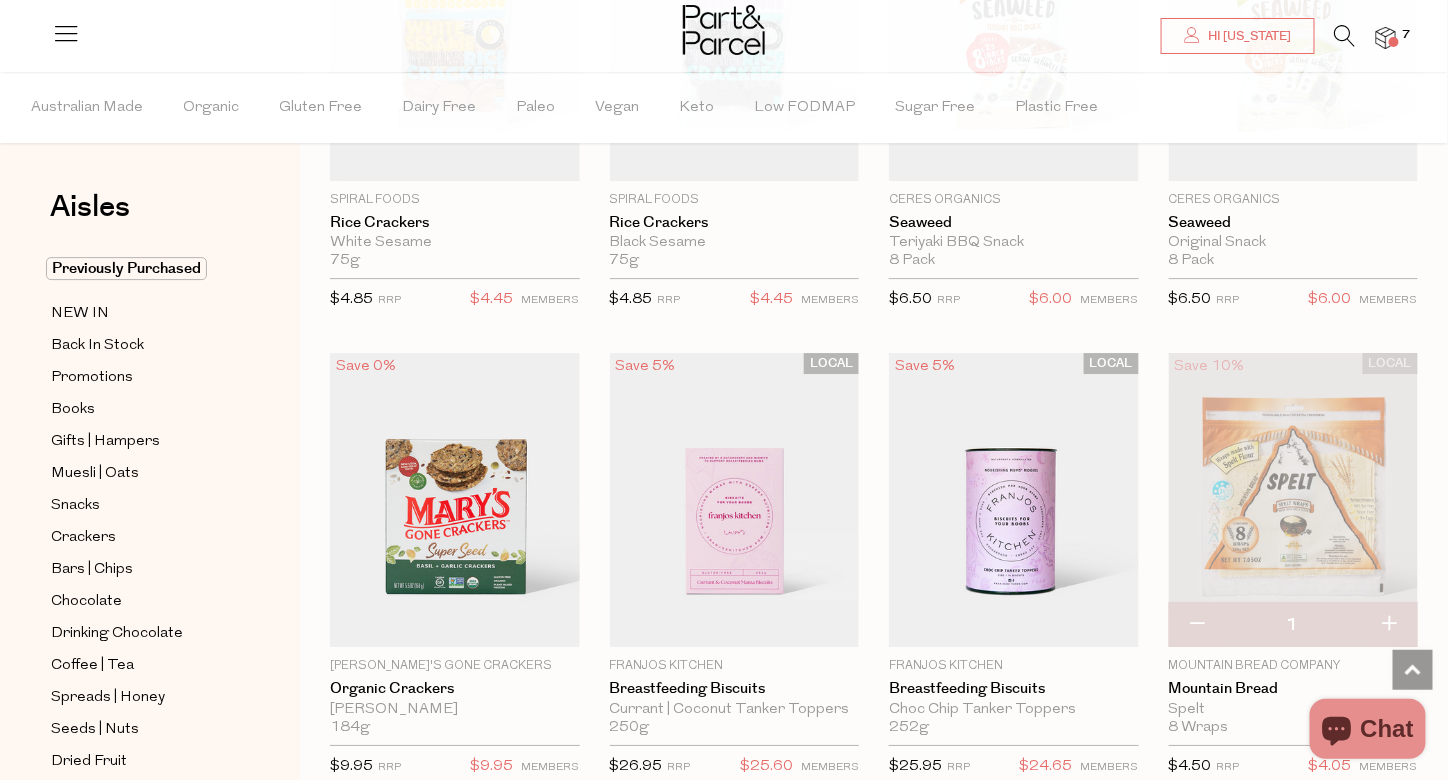 scroll, scrollTop: 4989, scrollLeft: 0, axis: vertical 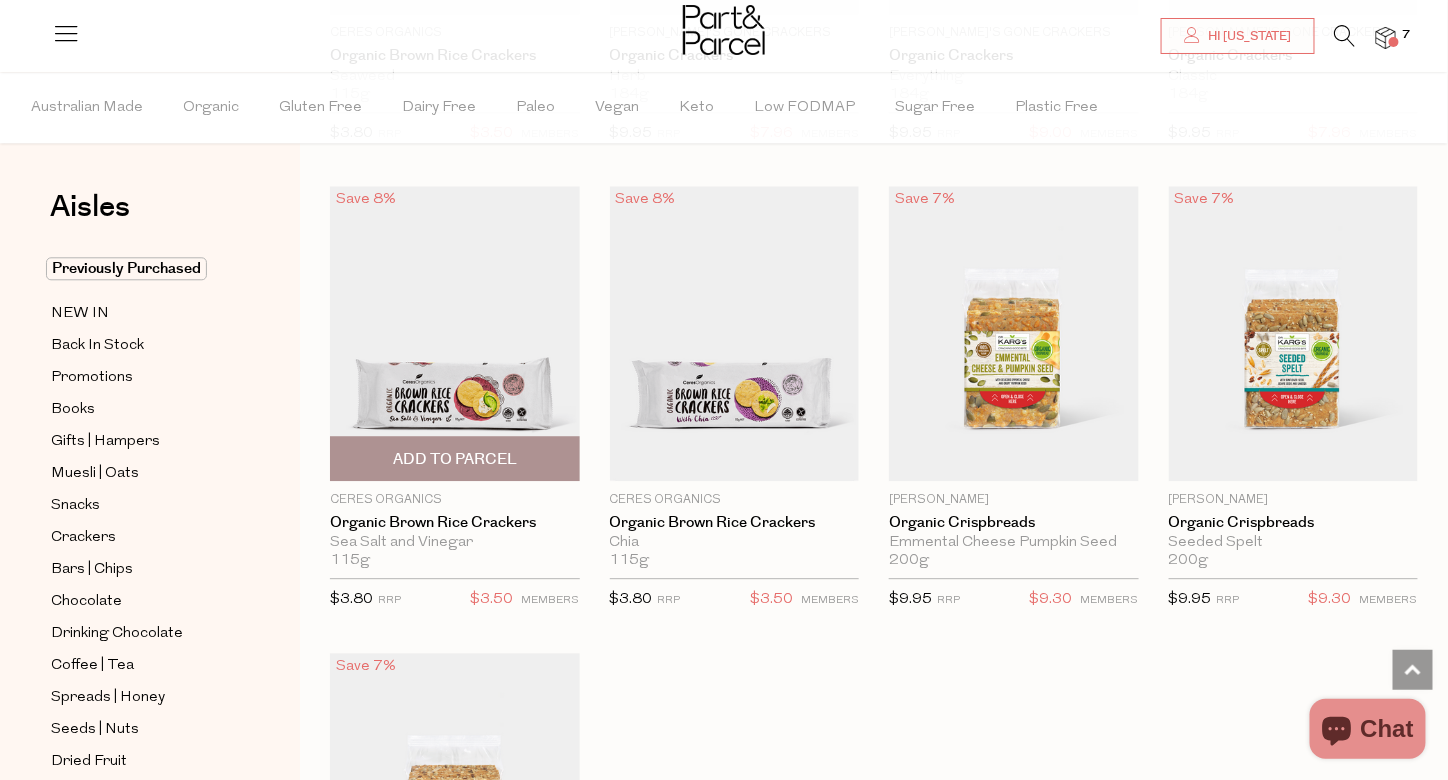click on "Add To Parcel" at bounding box center [455, 459] 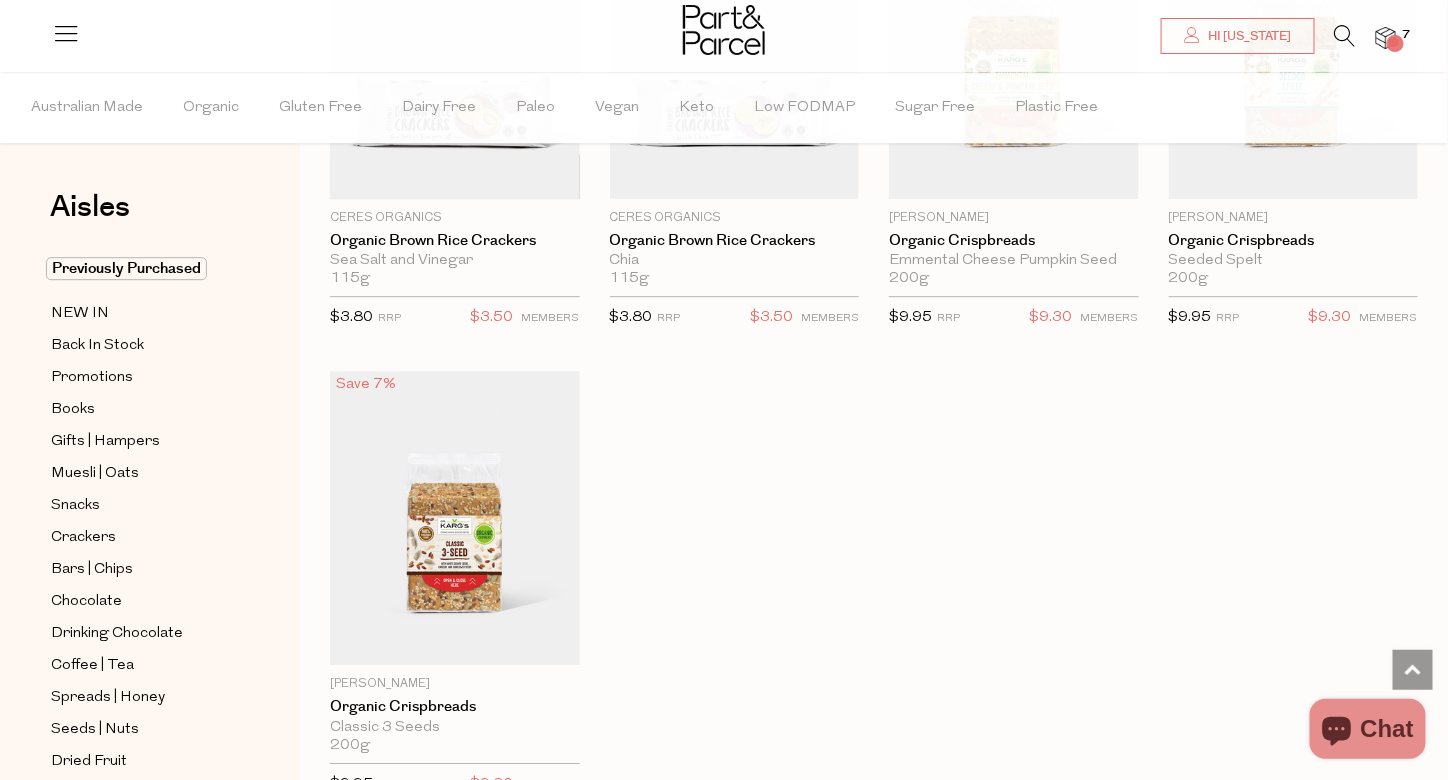 scroll, scrollTop: 6850, scrollLeft: 0, axis: vertical 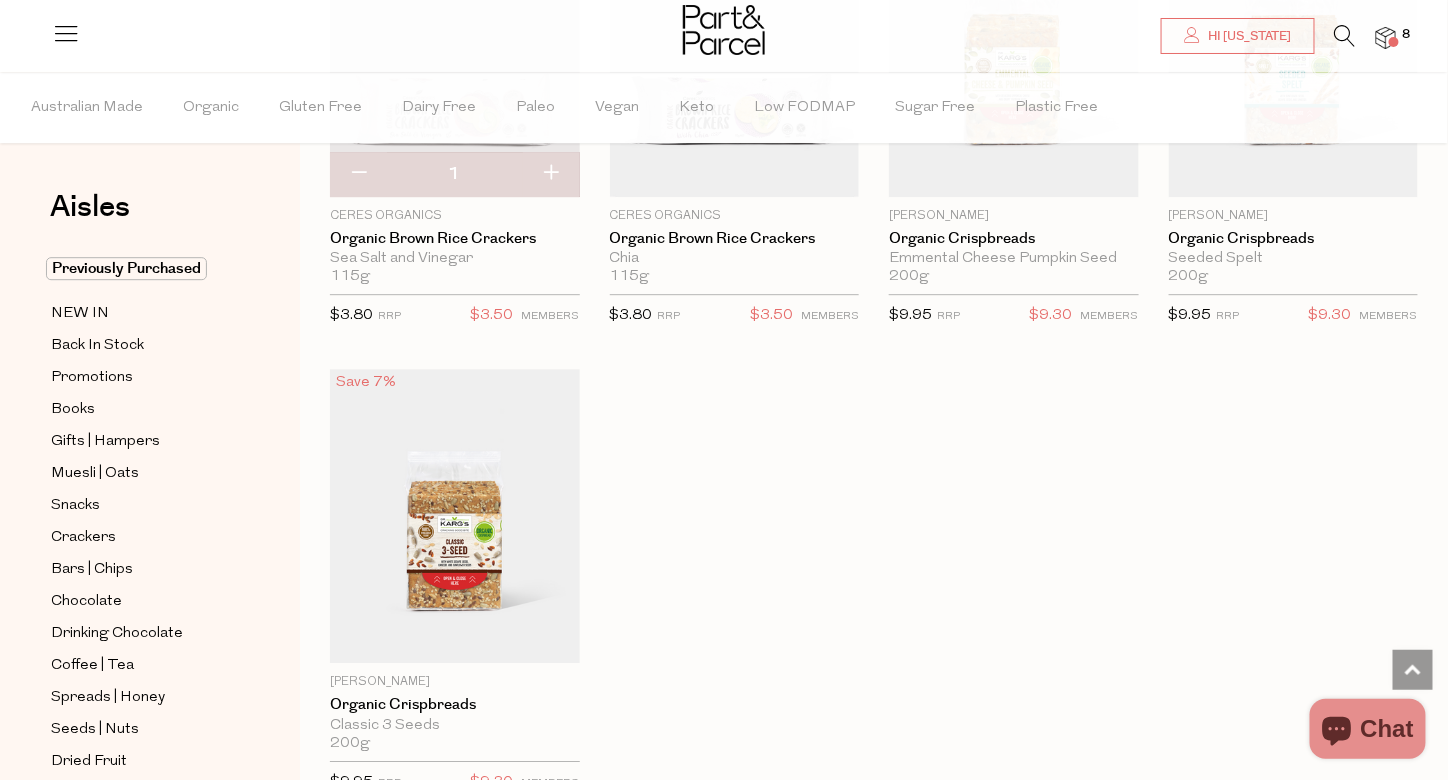 type 